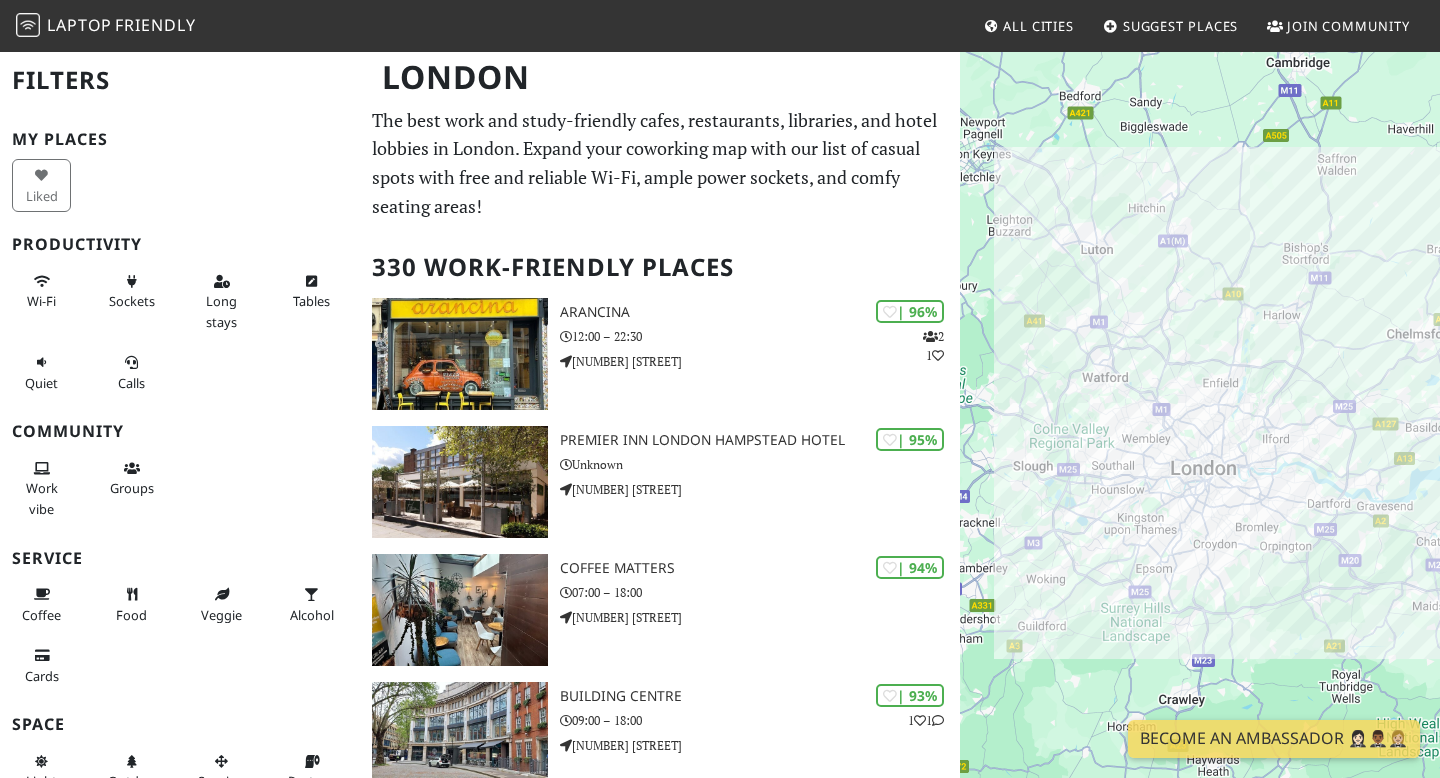 scroll, scrollTop: 0, scrollLeft: 0, axis: both 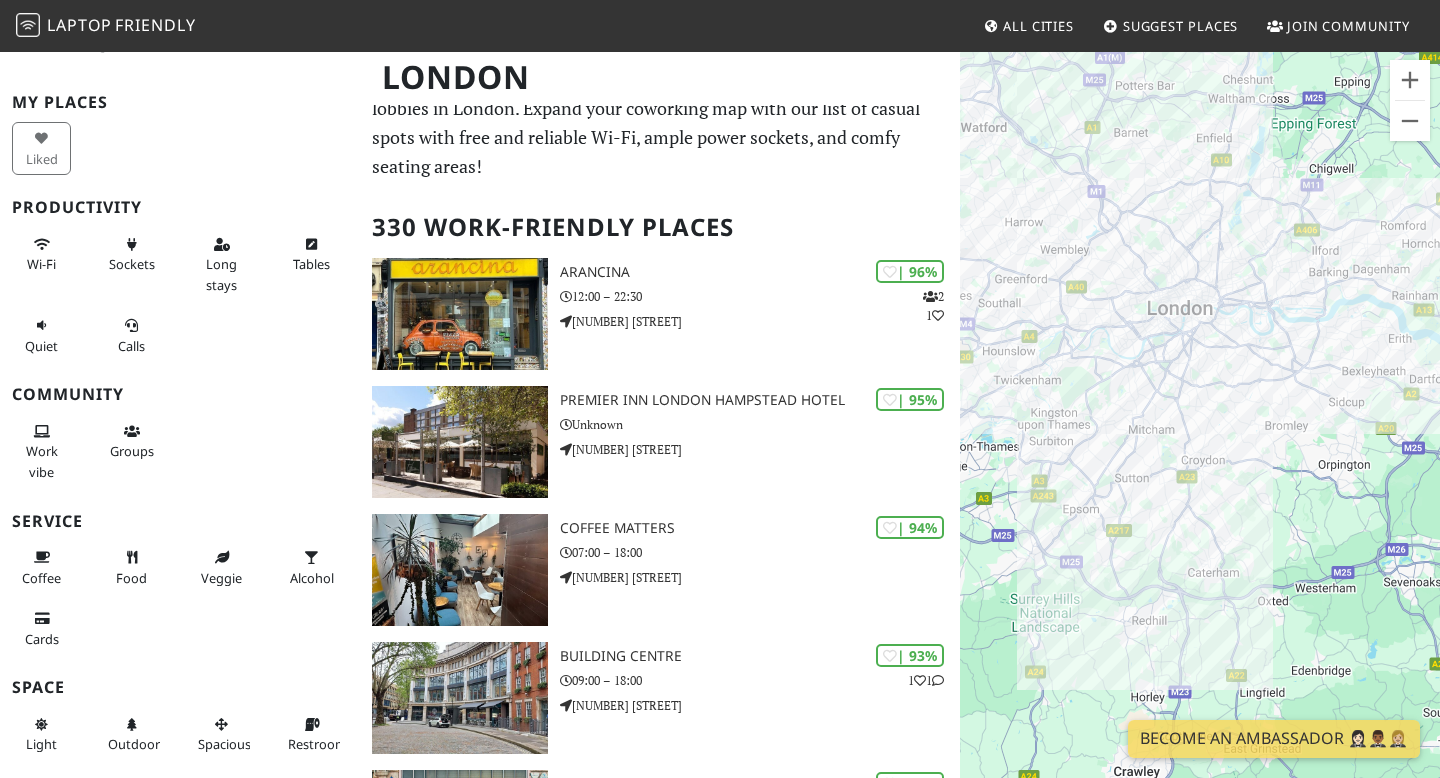 drag, startPoint x: 1396, startPoint y: 520, endPoint x: 1284, endPoint y: 454, distance: 130 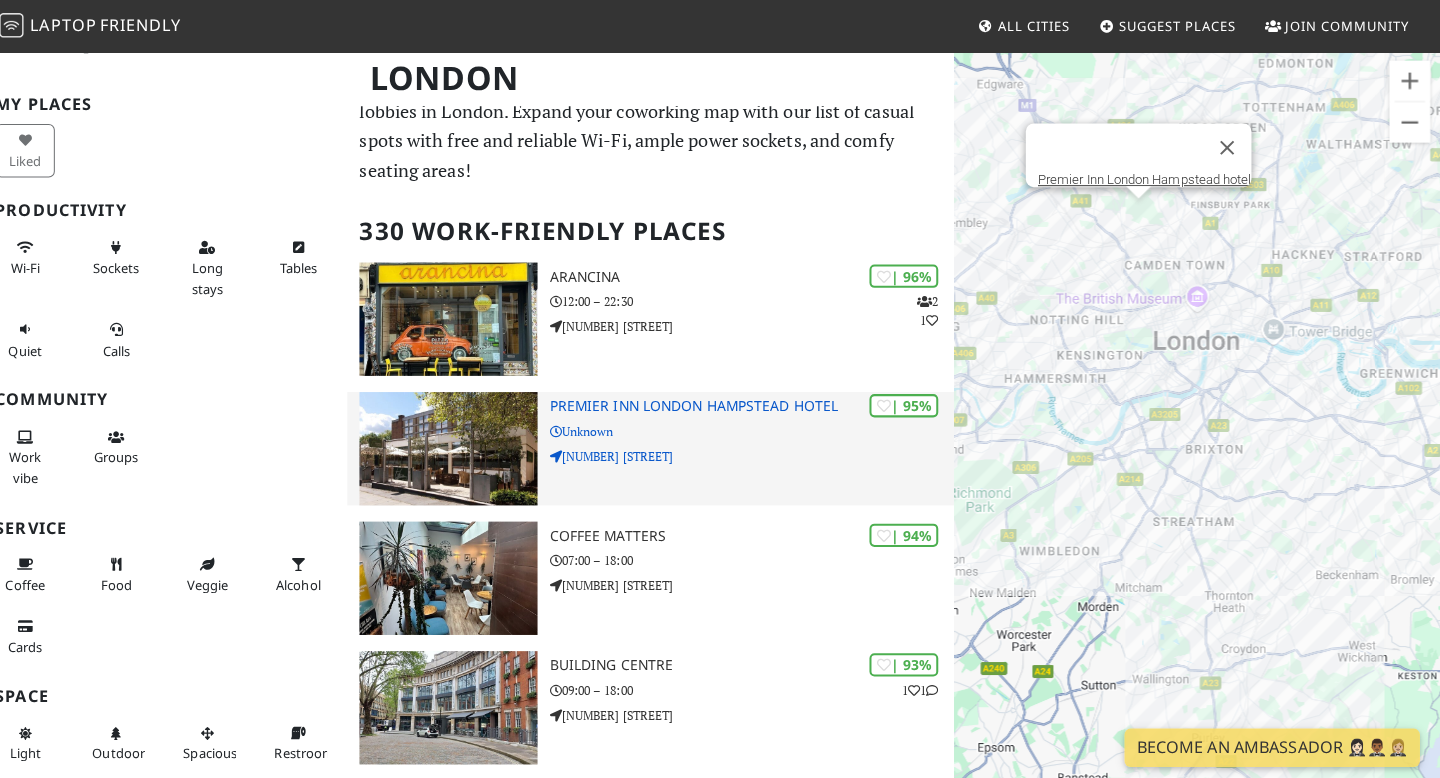 scroll, scrollTop: 32, scrollLeft: 0, axis: vertical 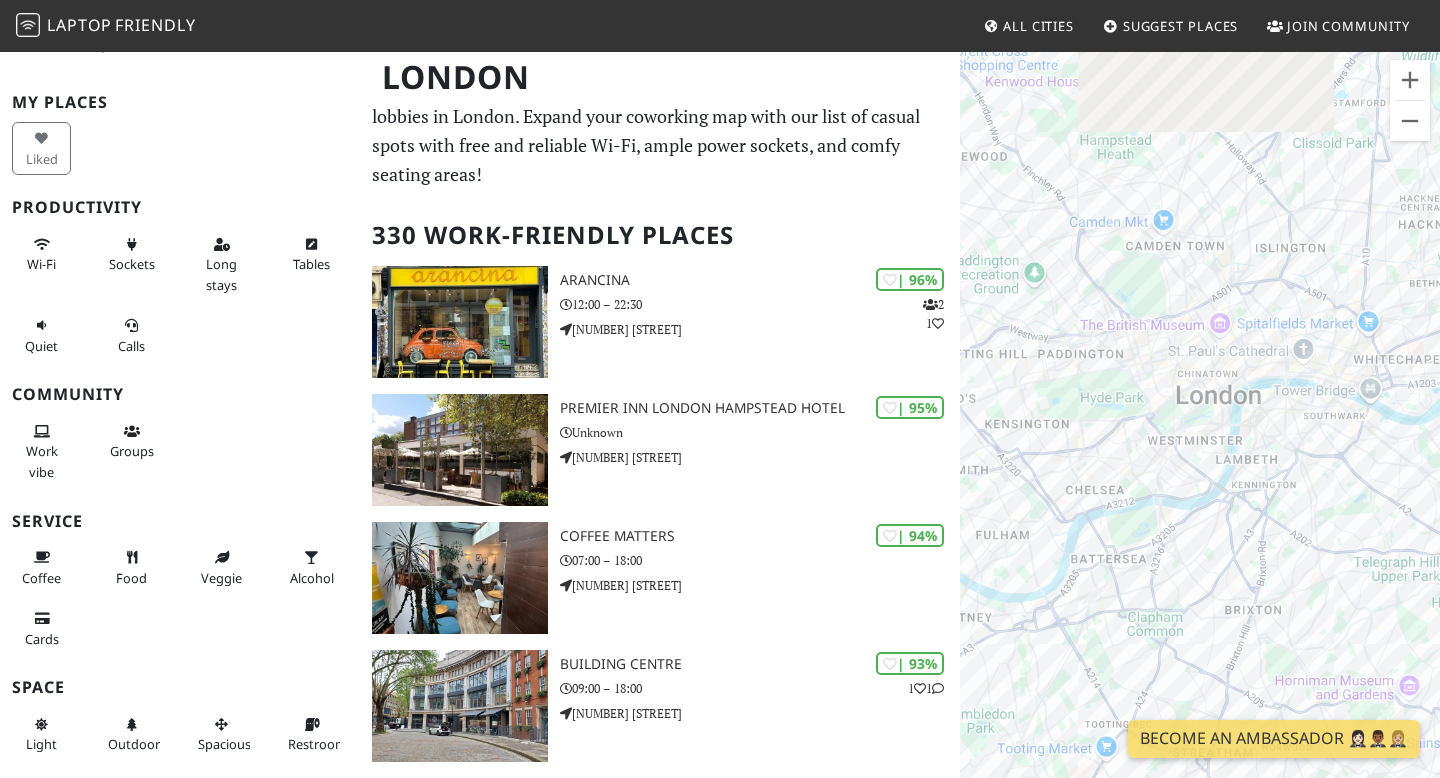 drag, startPoint x: 1293, startPoint y: 285, endPoint x: 1403, endPoint y: 427, distance: 179.62183 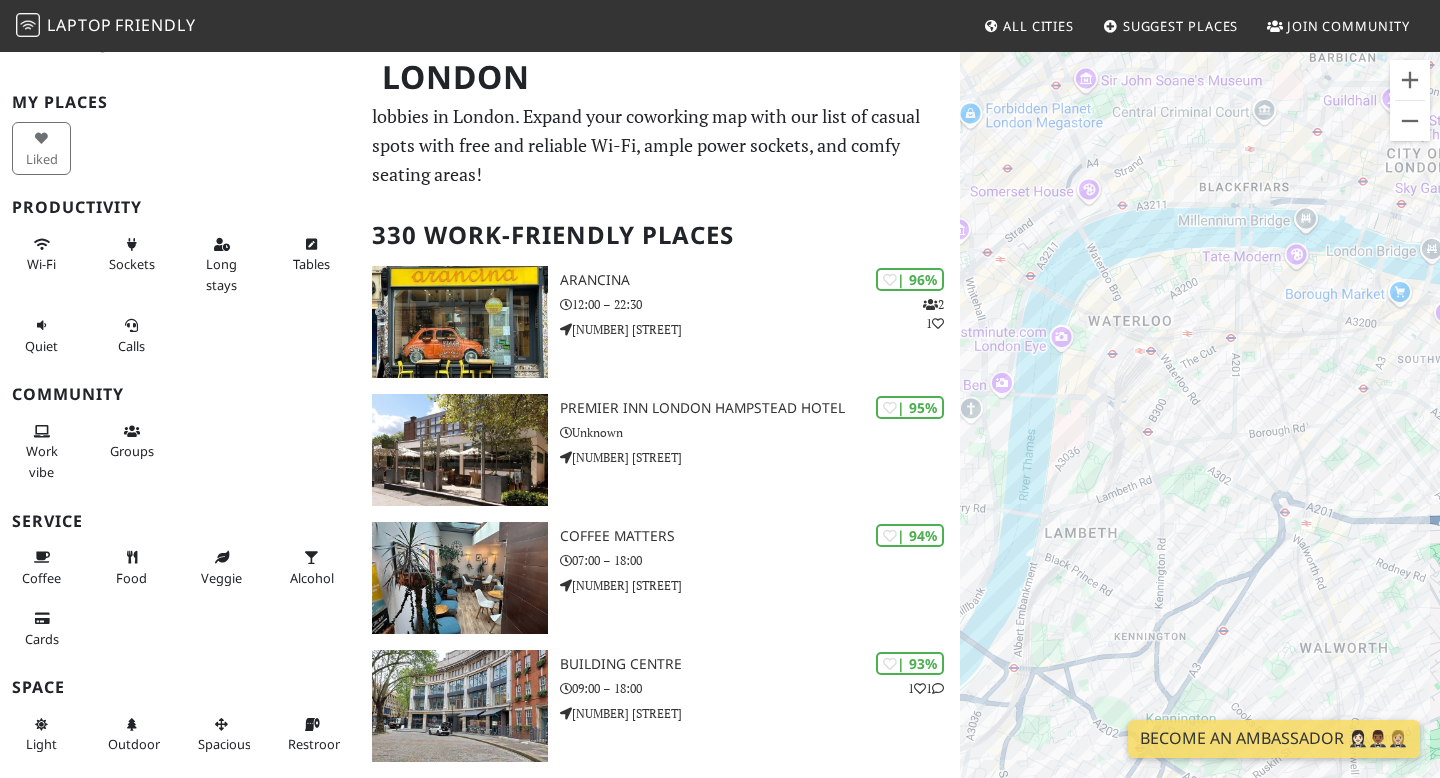 drag, startPoint x: 1254, startPoint y: 408, endPoint x: 1254, endPoint y: 474, distance: 66 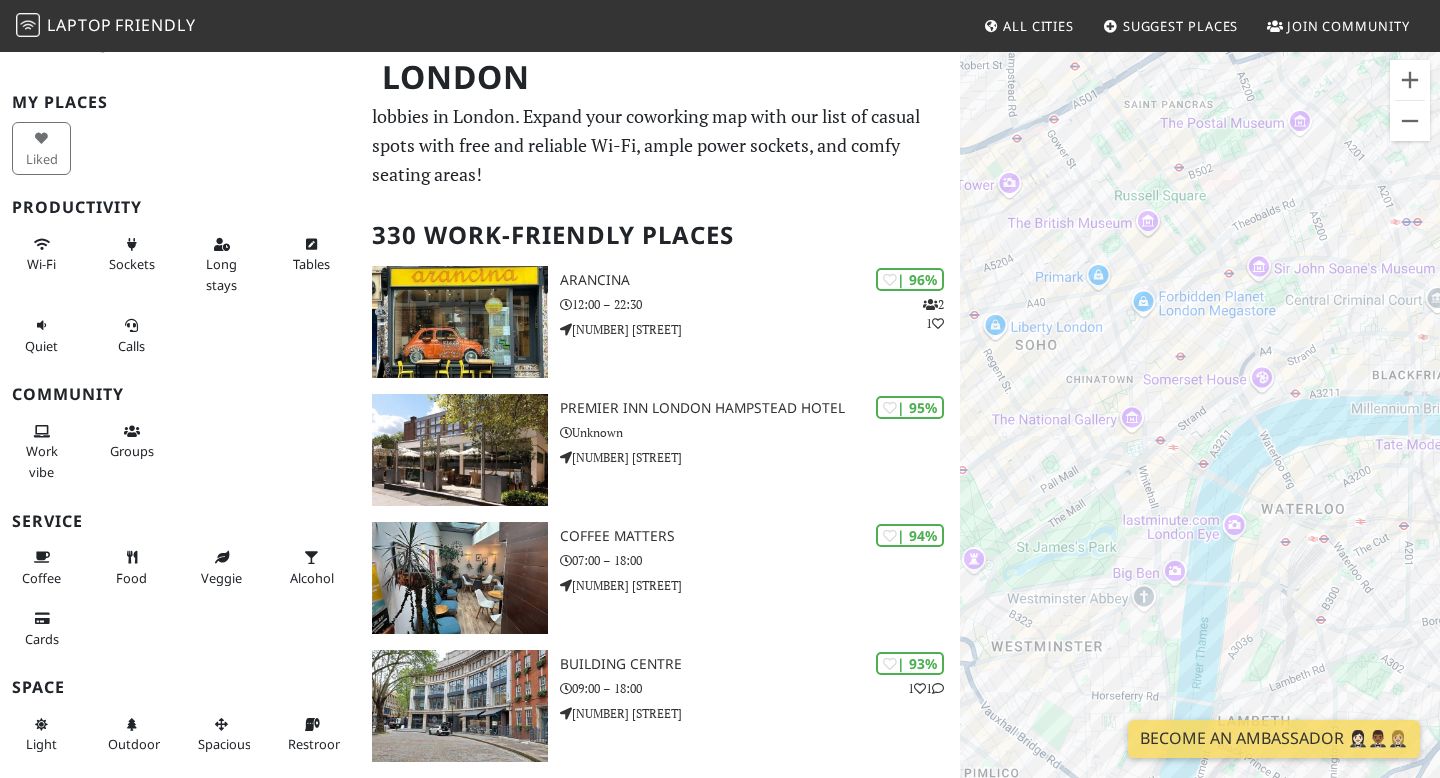 drag, startPoint x: 1196, startPoint y: 416, endPoint x: 1380, endPoint y: 542, distance: 223.00673 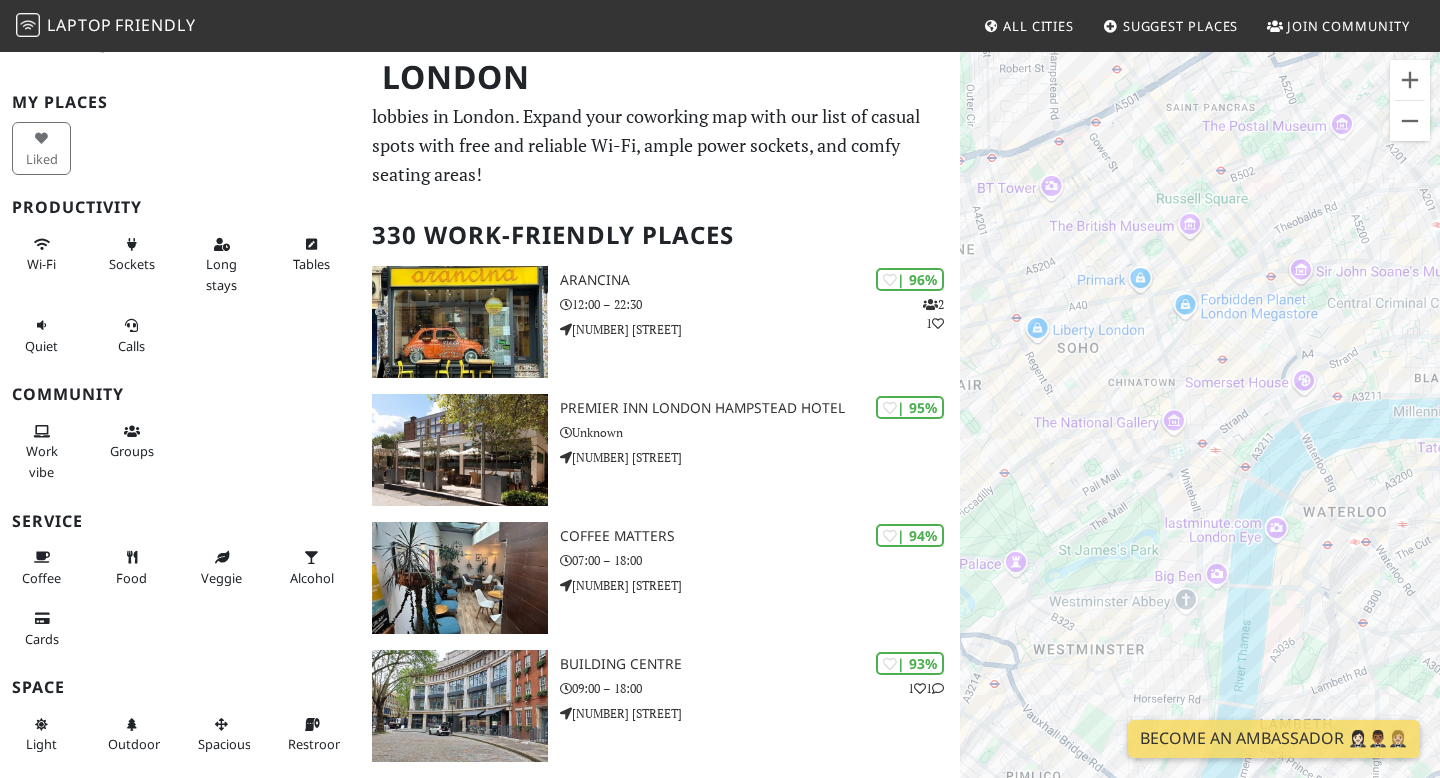 drag, startPoint x: 1105, startPoint y: 522, endPoint x: 1044, endPoint y: 510, distance: 62.169125 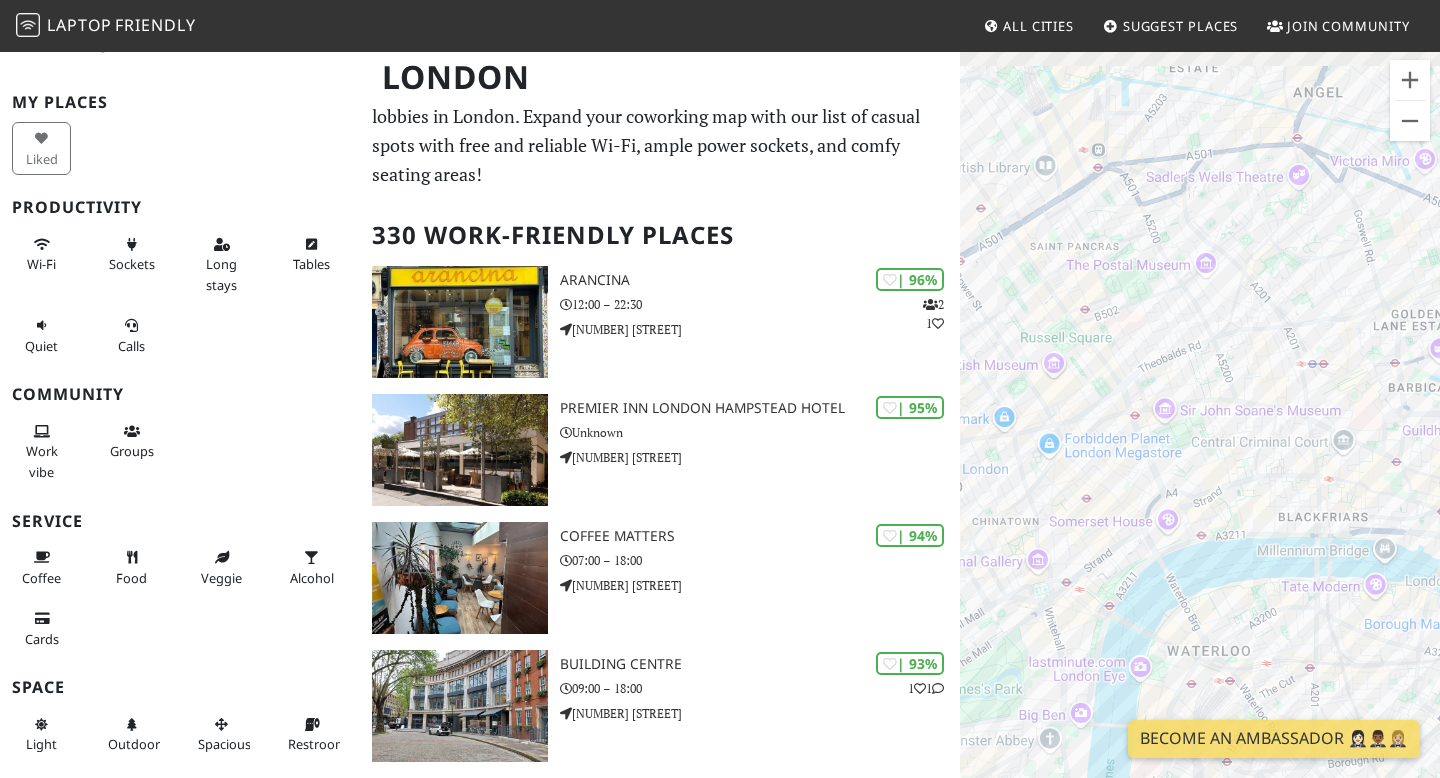 drag, startPoint x: 1363, startPoint y: 393, endPoint x: 1347, endPoint y: 510, distance: 118.08895 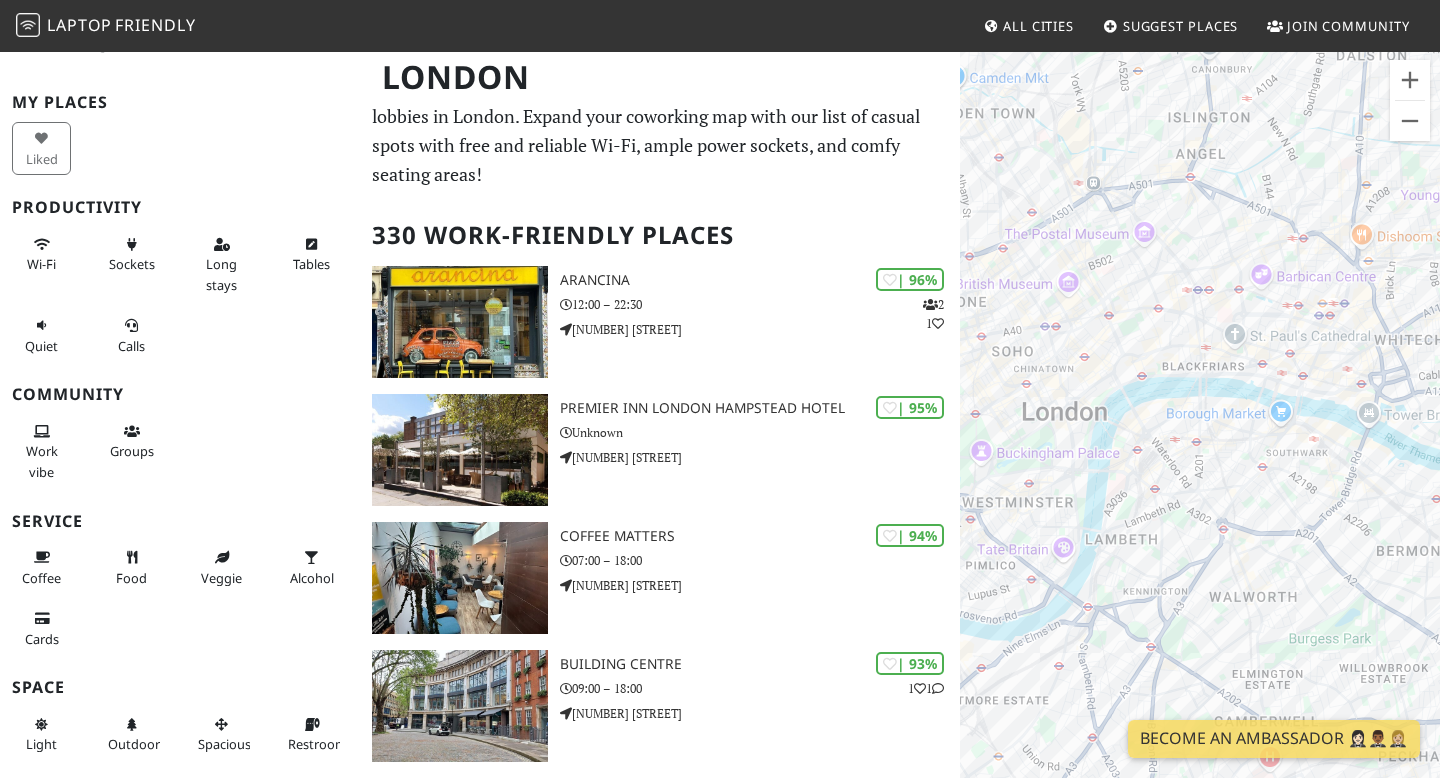 drag, startPoint x: 1278, startPoint y: 534, endPoint x: 1235, endPoint y: 368, distance: 171.47887 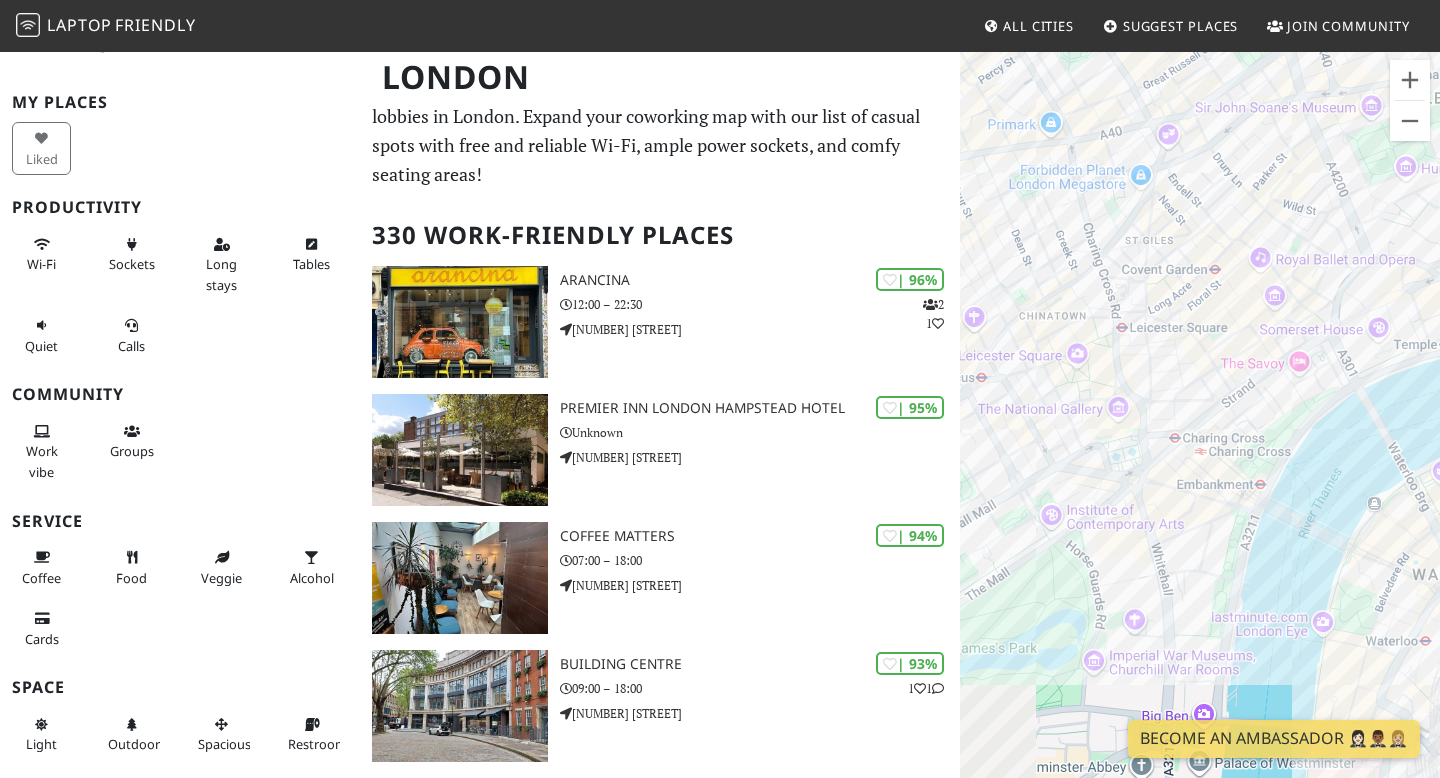 drag, startPoint x: 1061, startPoint y: 416, endPoint x: 1350, endPoint y: 410, distance: 289.0623 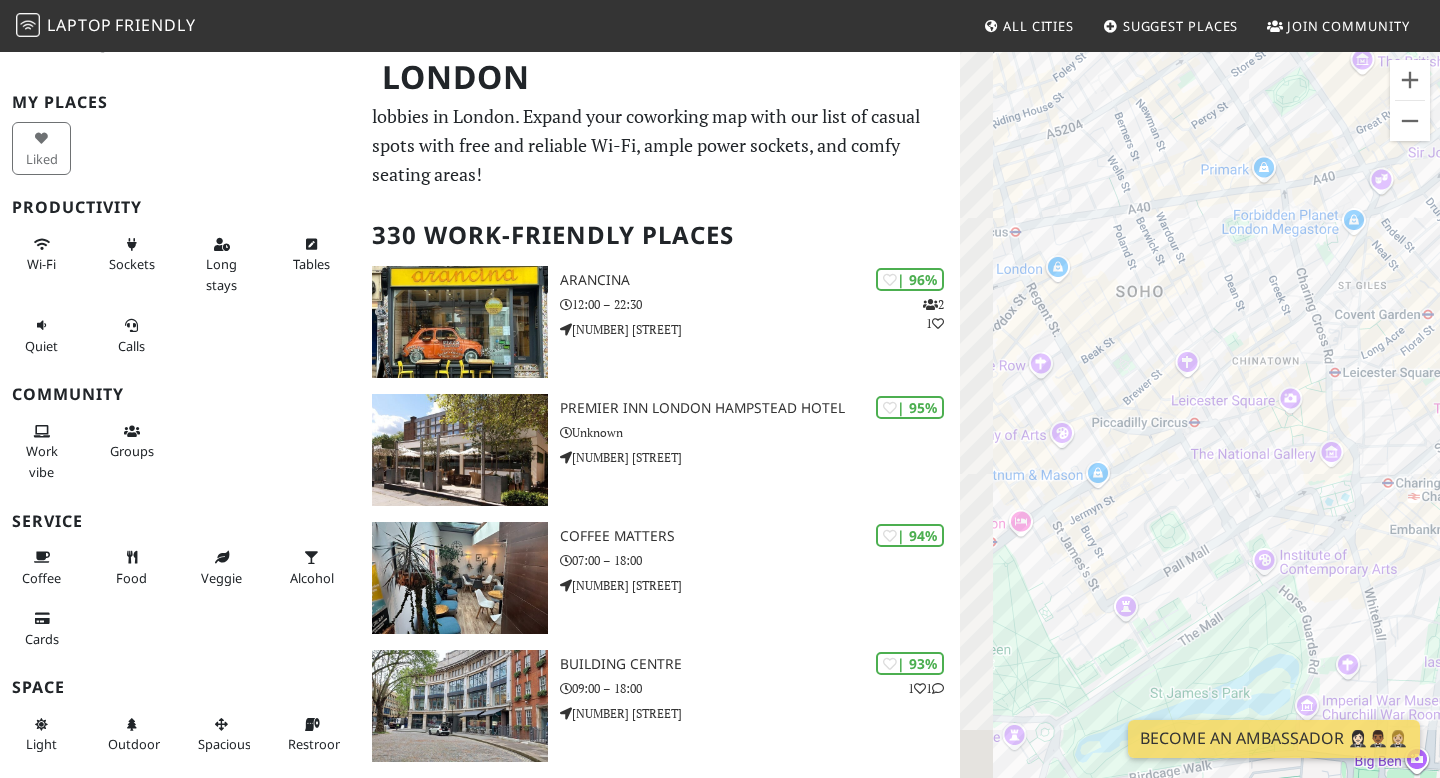 drag, startPoint x: 1064, startPoint y: 464, endPoint x: 1227, endPoint y: 512, distance: 169.92056 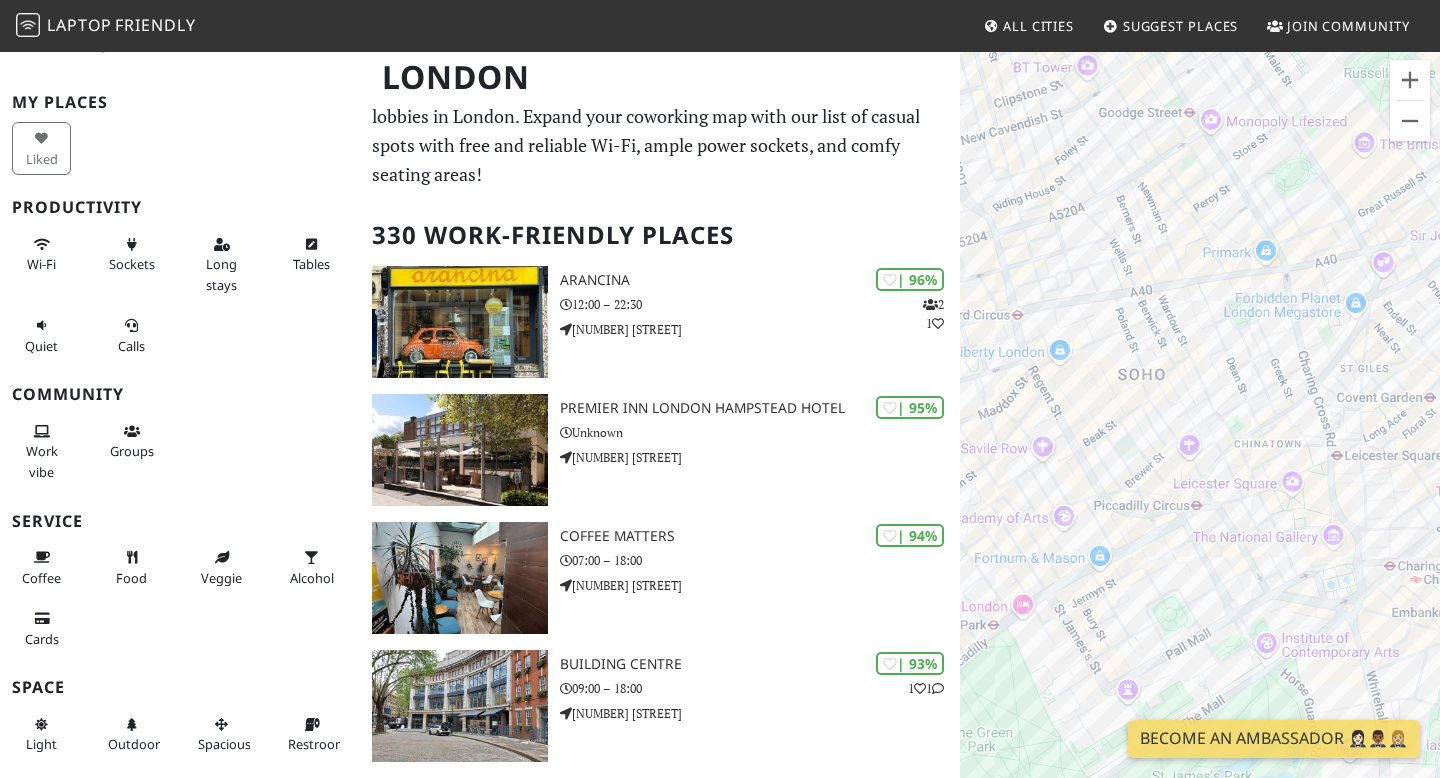 drag, startPoint x: 1131, startPoint y: 547, endPoint x: 1055, endPoint y: 524, distance: 79.40403 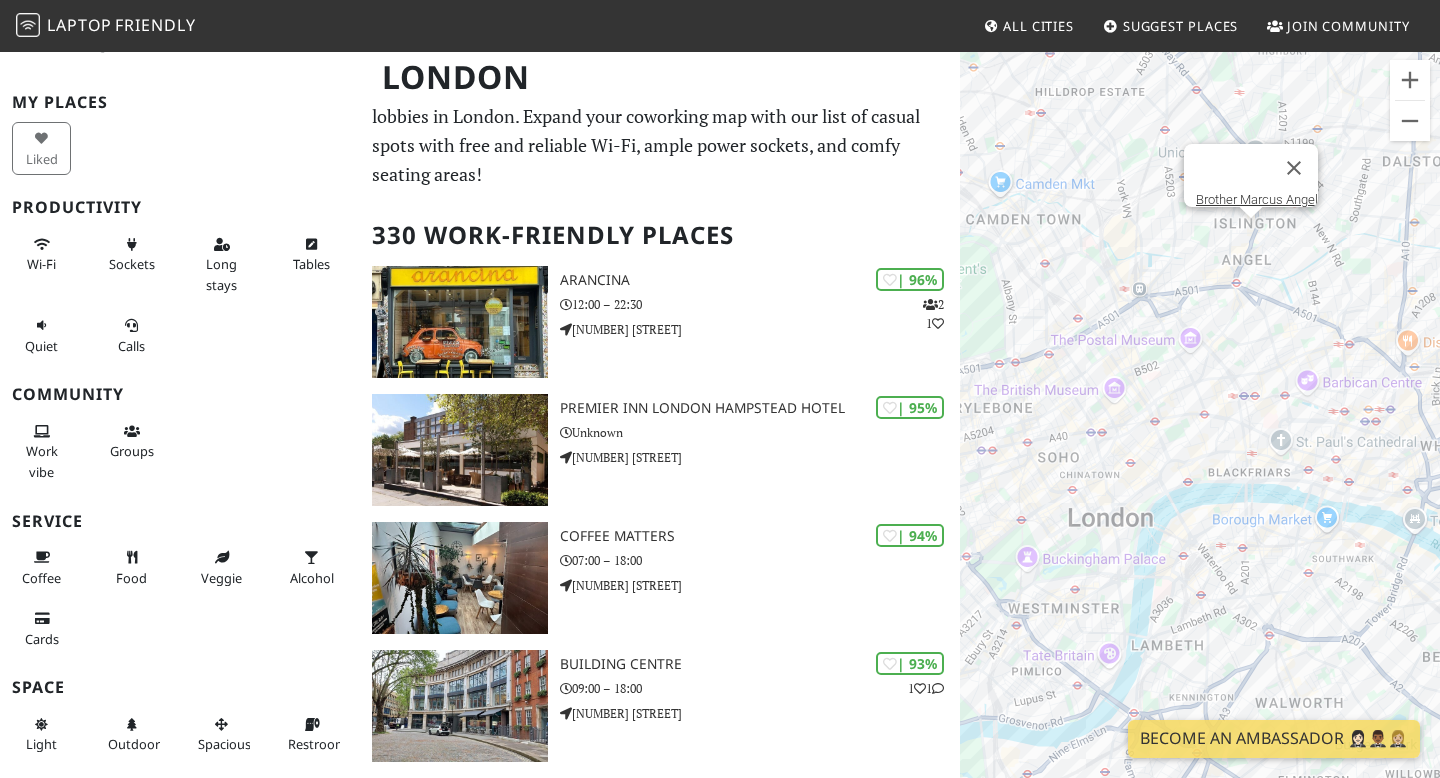 click on "[BRAND] [AREA]" at bounding box center (1200, 439) 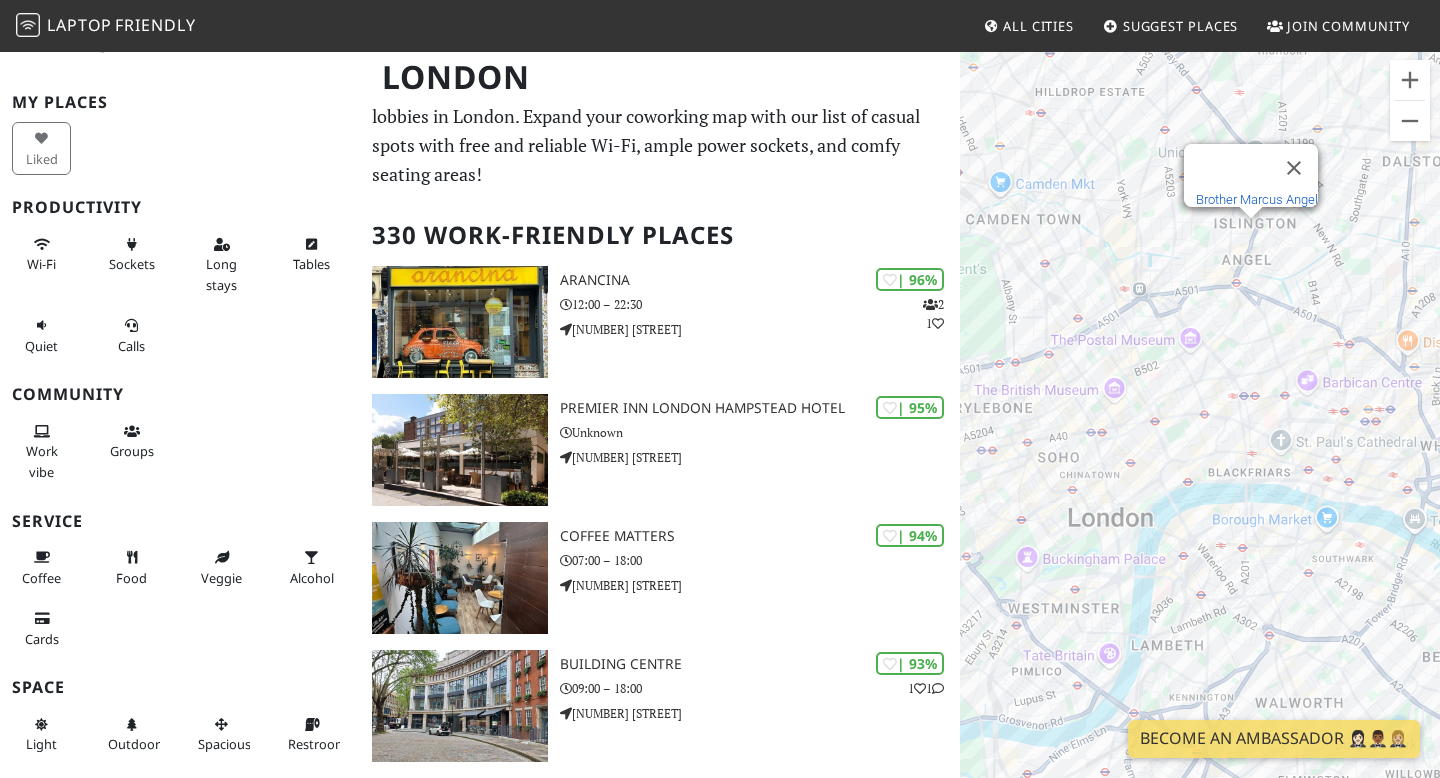click on "Brother Marcus Angel" at bounding box center (1257, 199) 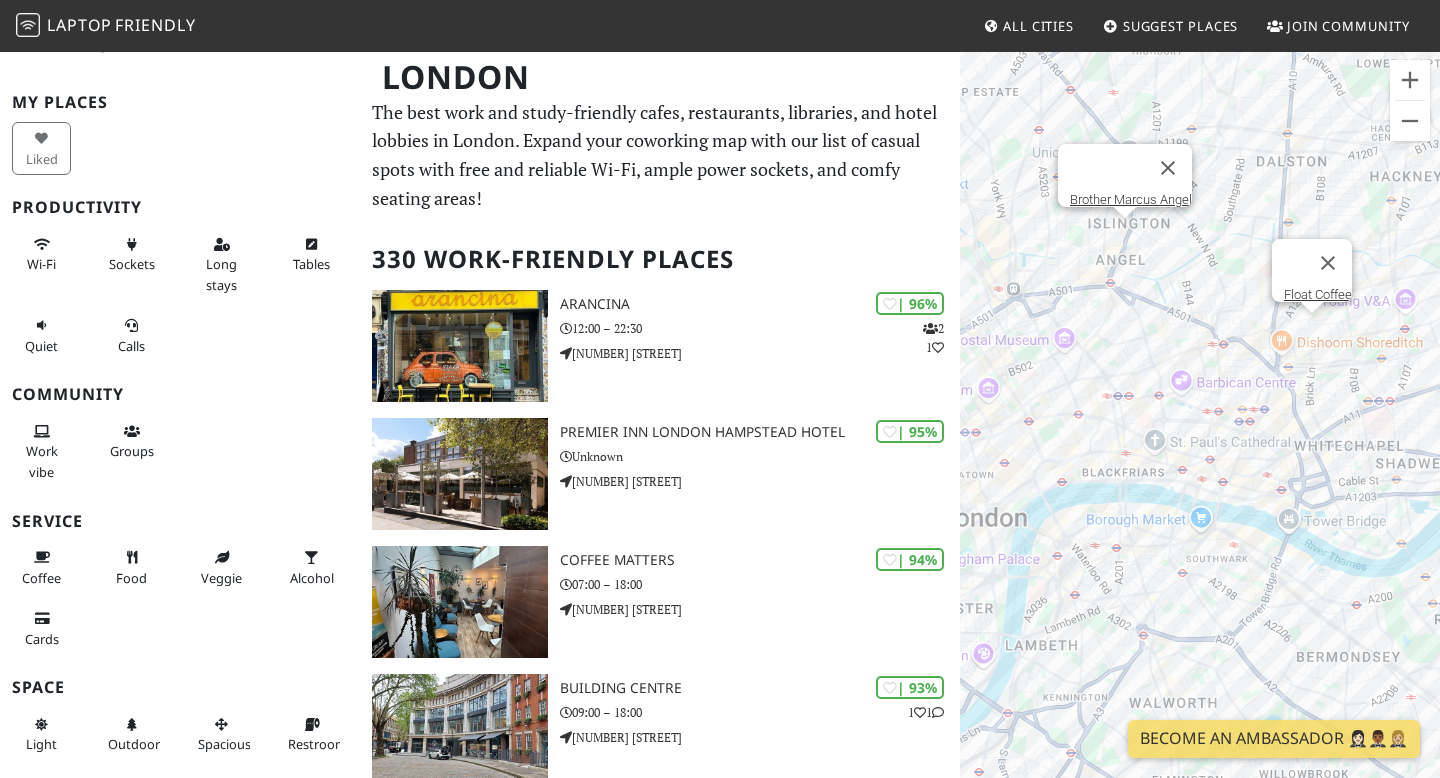 scroll, scrollTop: 0, scrollLeft: 0, axis: both 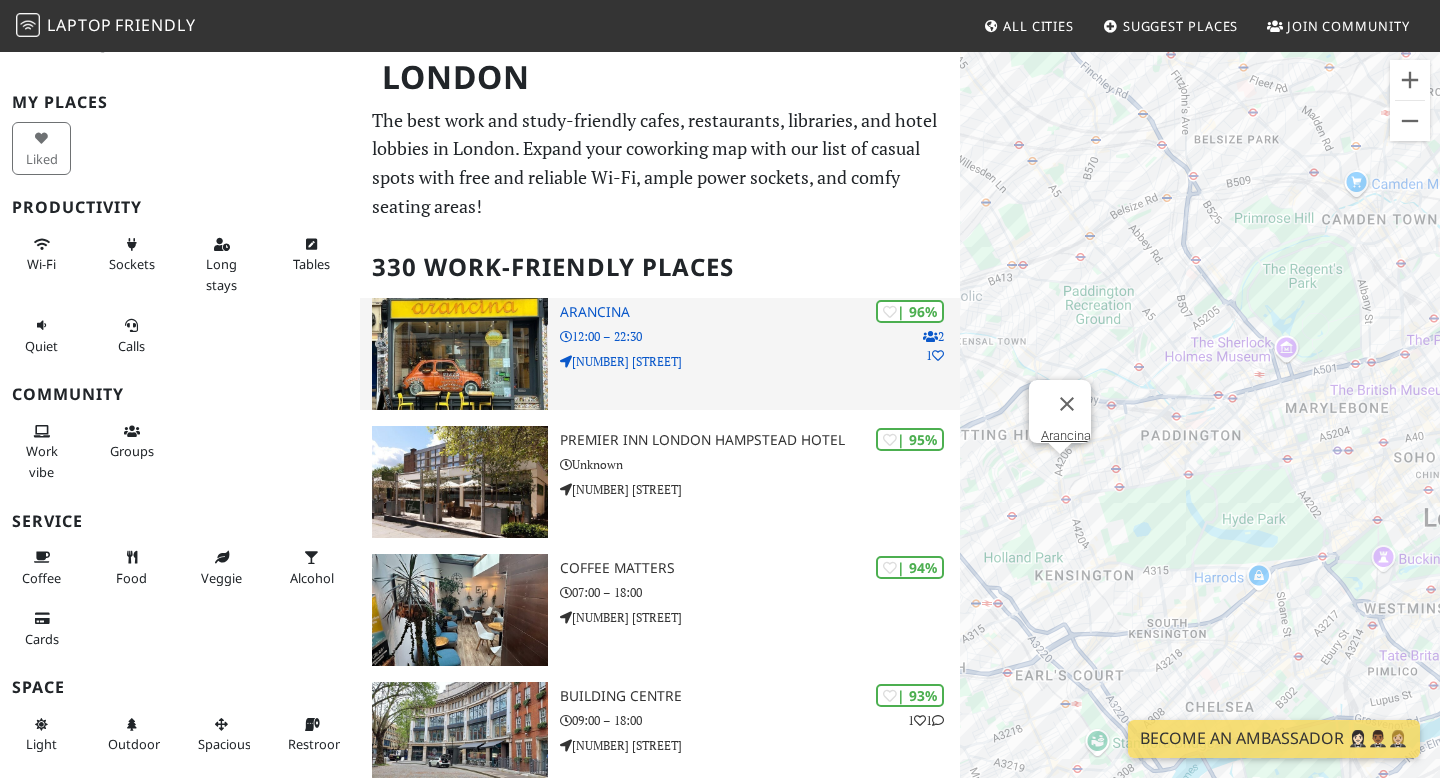 click on "[NUMBER] [STREET]" at bounding box center [760, 361] 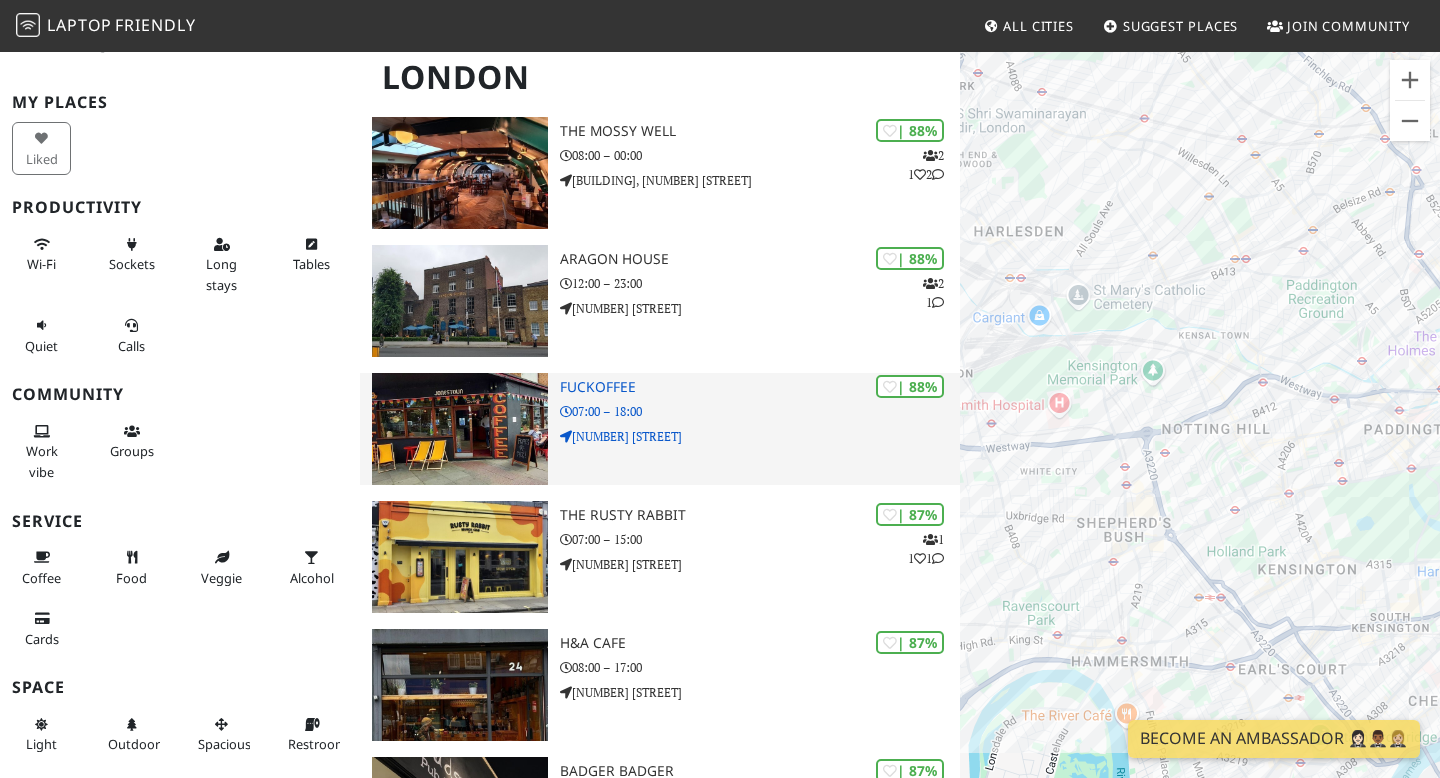 scroll, scrollTop: 1969, scrollLeft: 0, axis: vertical 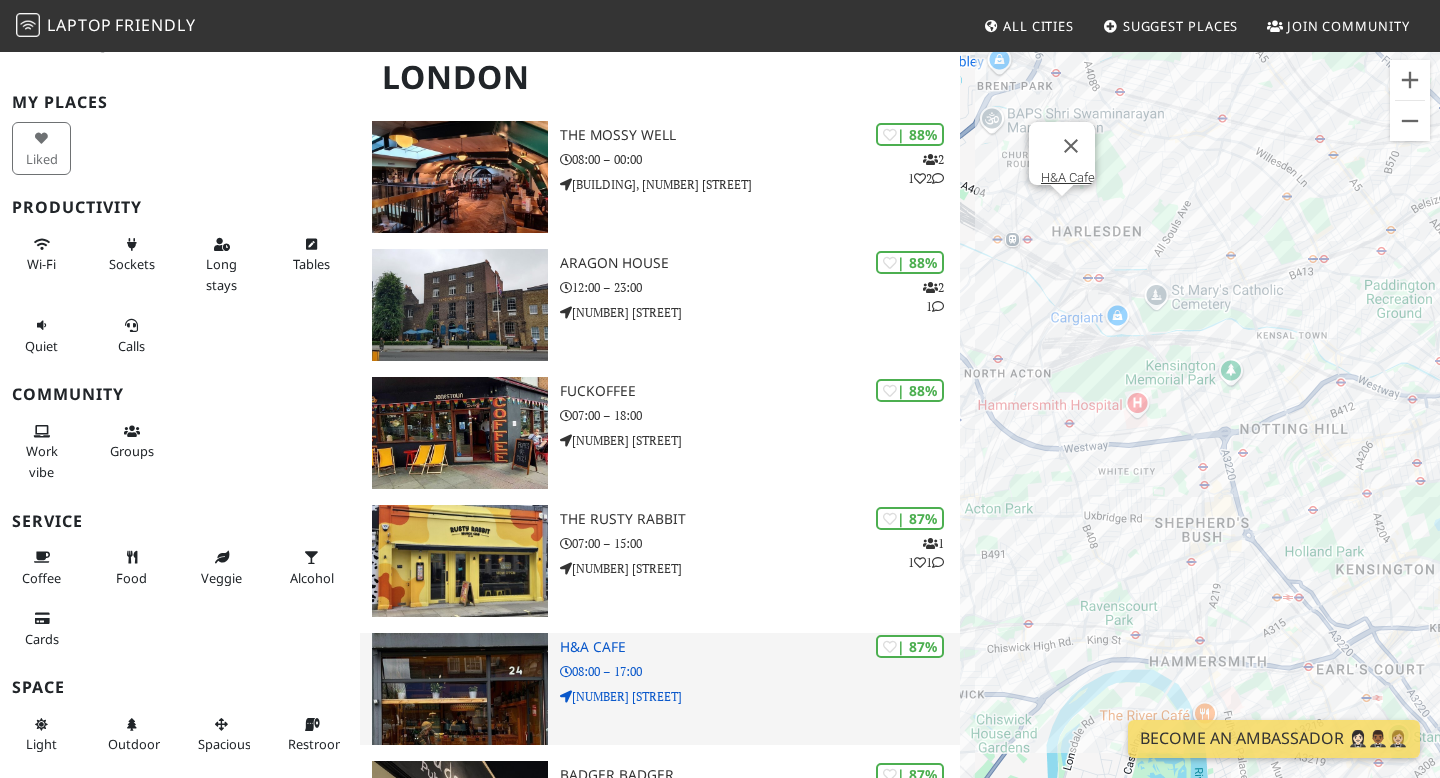 click on "[NUMBER] [STREET]" at bounding box center [760, 696] 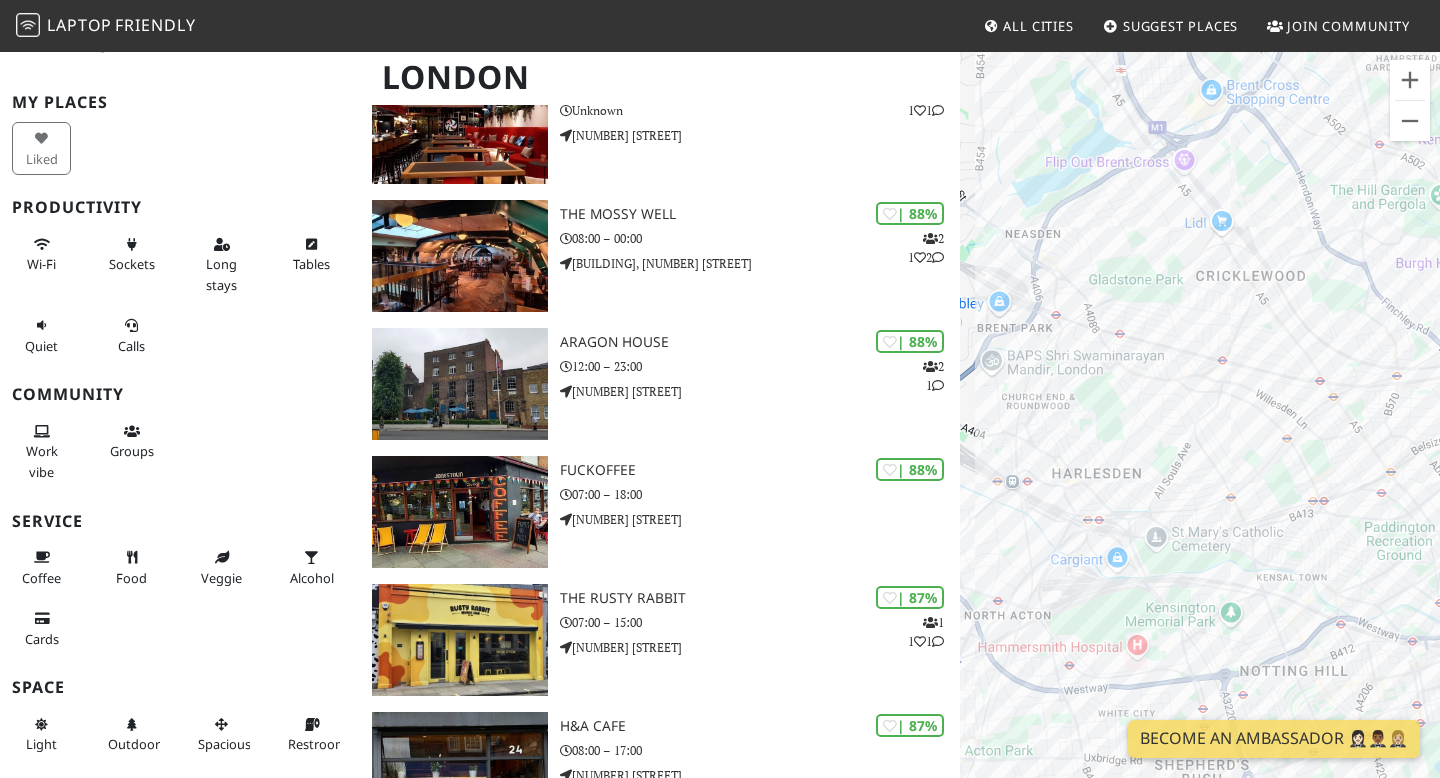 scroll, scrollTop: 1814, scrollLeft: 0, axis: vertical 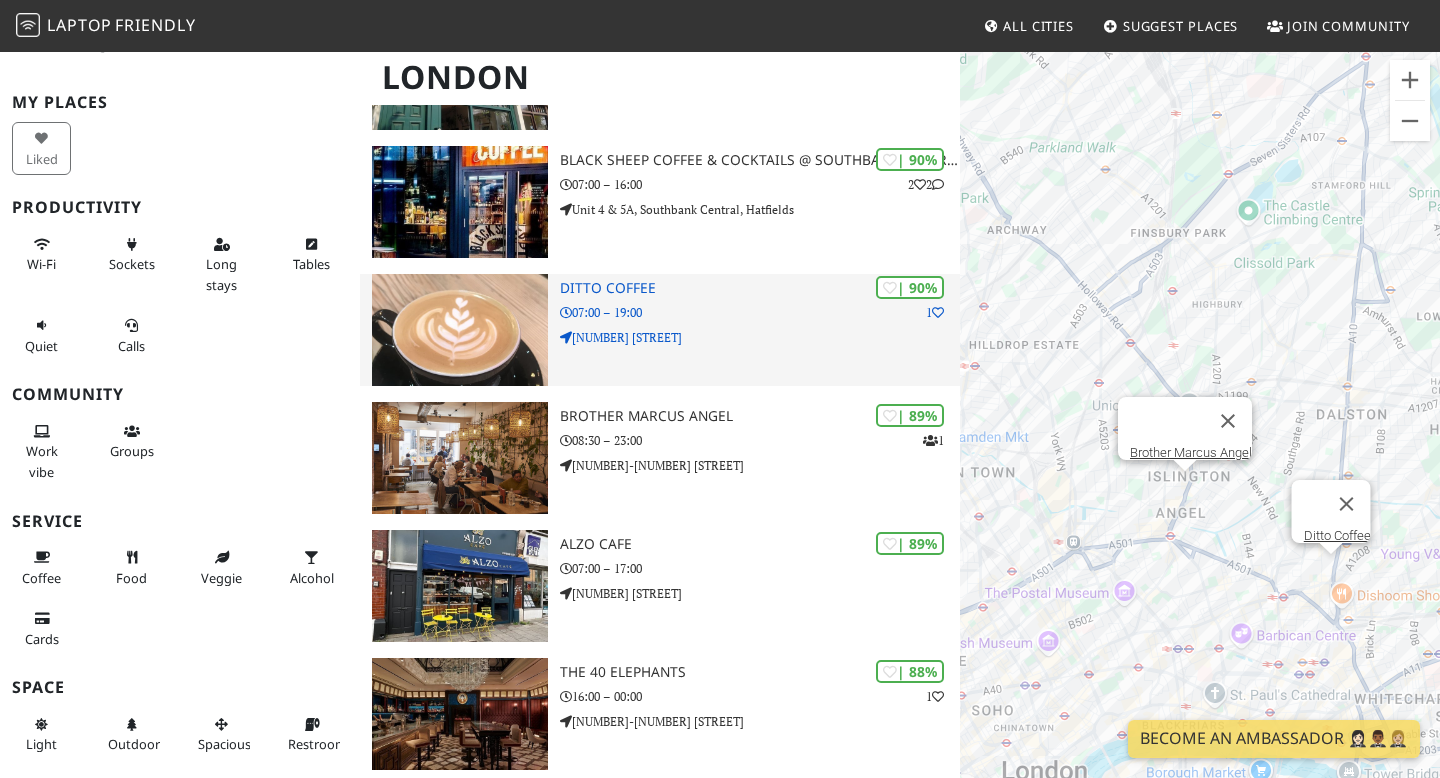 click on "[NUMBER] [STREET]" at bounding box center [760, 337] 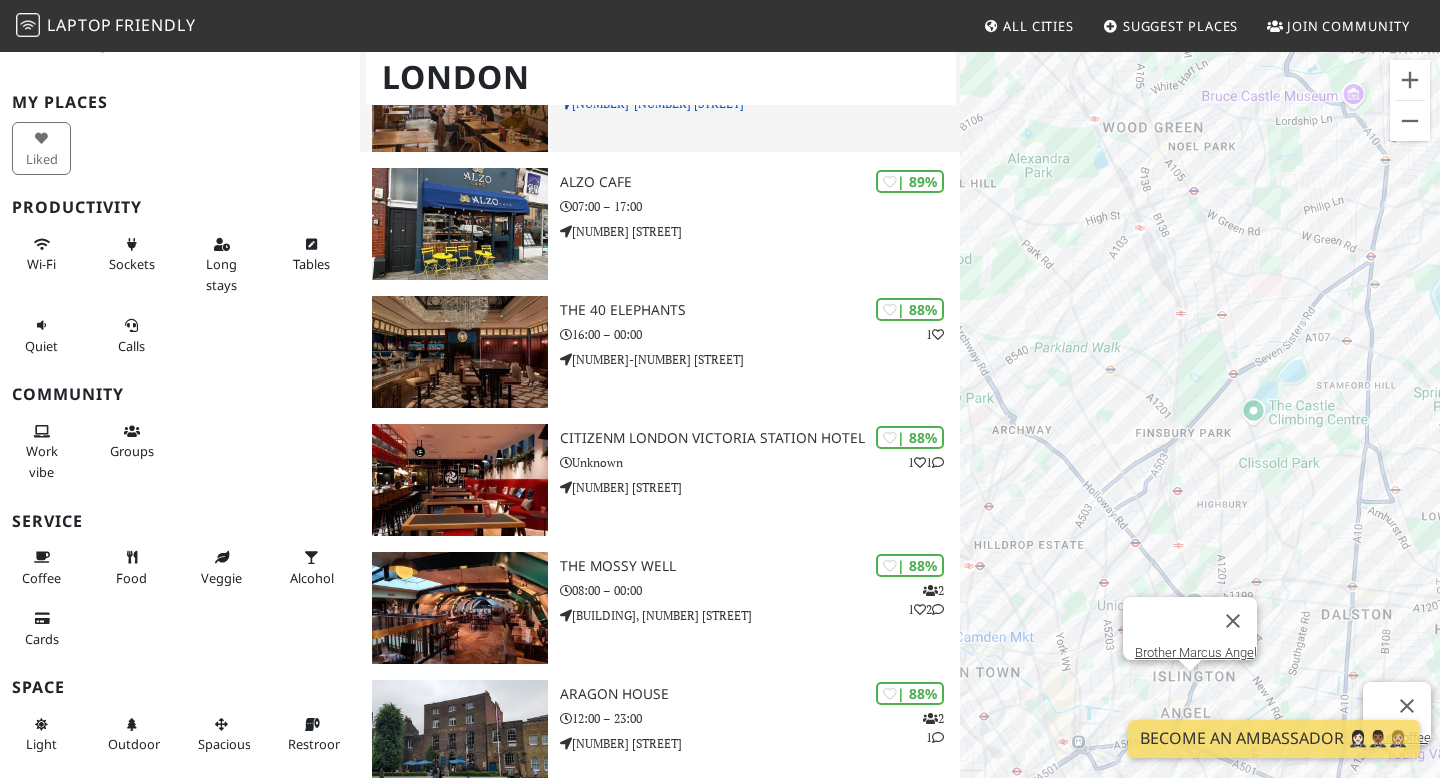 scroll, scrollTop: 1472, scrollLeft: 0, axis: vertical 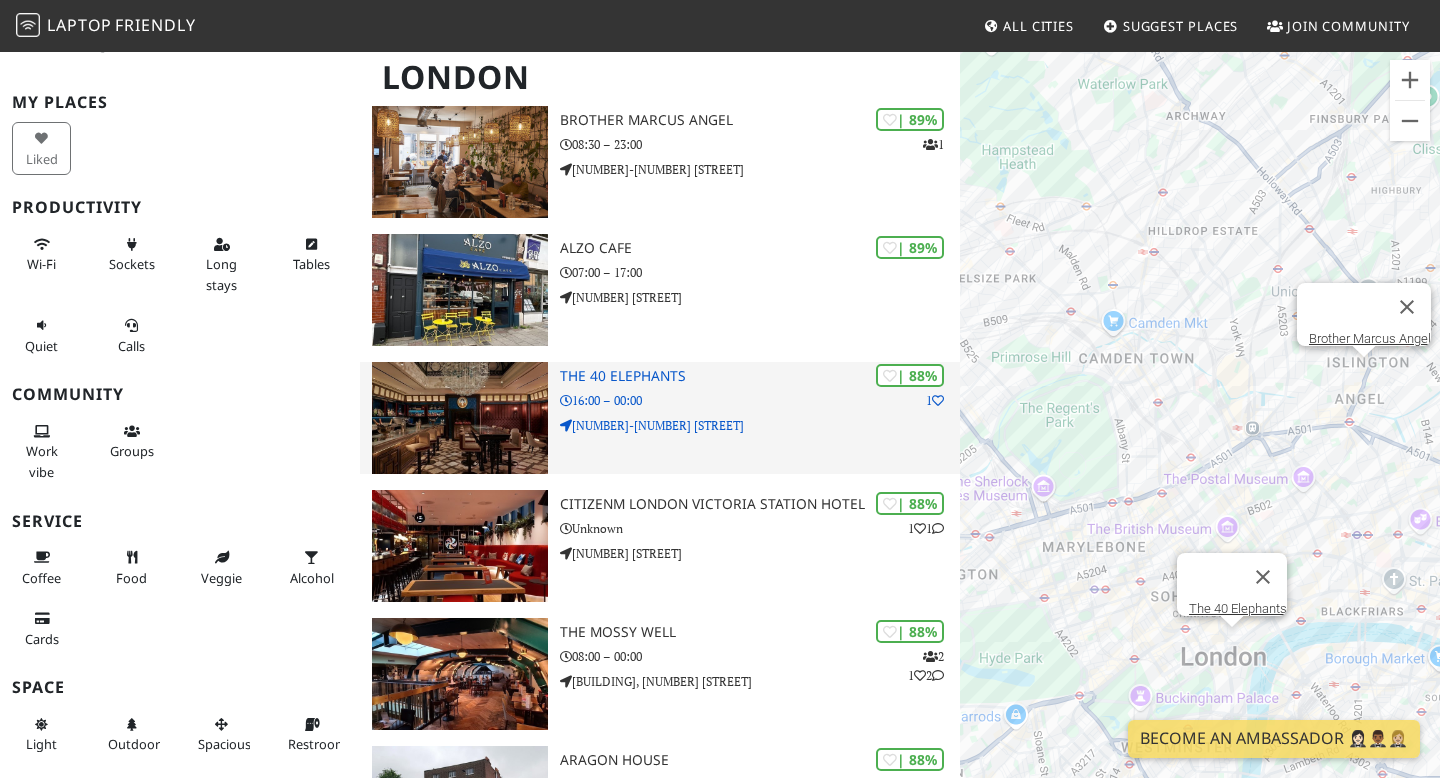 click on "The 40 Elephants" at bounding box center [760, 376] 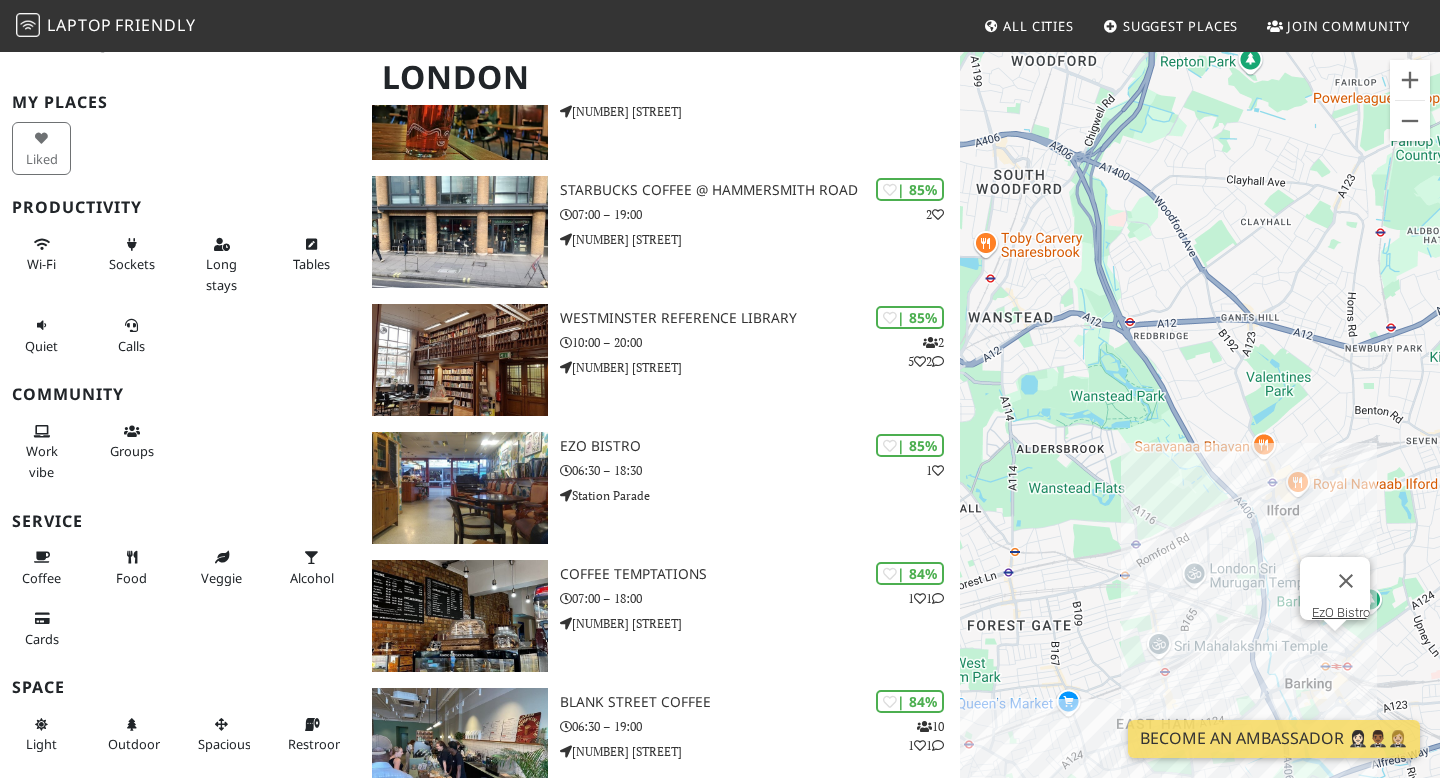 scroll, scrollTop: 3452, scrollLeft: 0, axis: vertical 